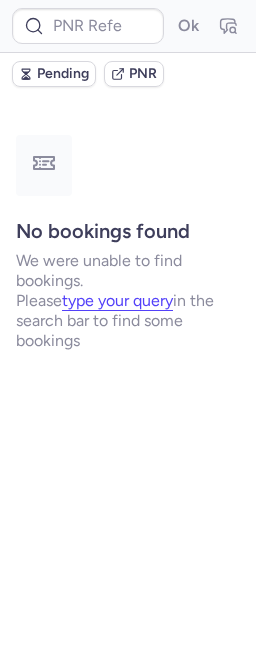 scroll, scrollTop: 0, scrollLeft: 0, axis: both 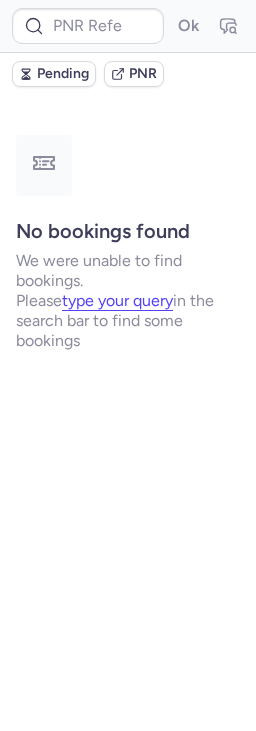 type on "CPWDFA" 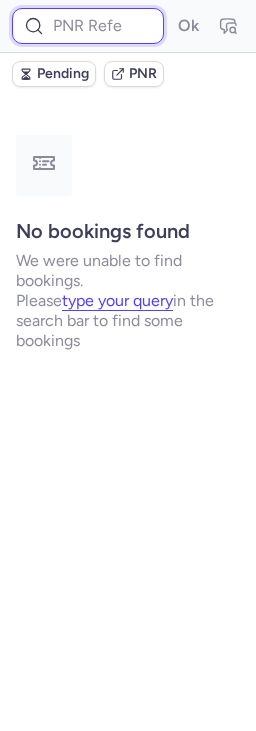 click at bounding box center [88, 26] 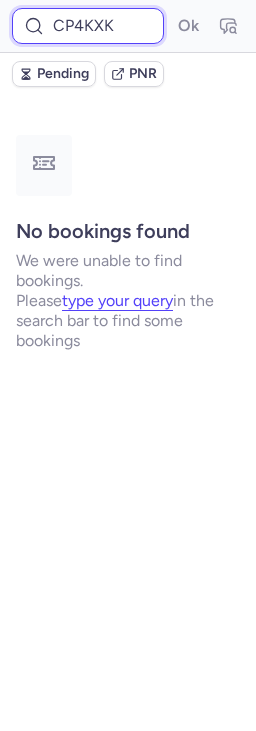 click on "Ok" at bounding box center (188, 26) 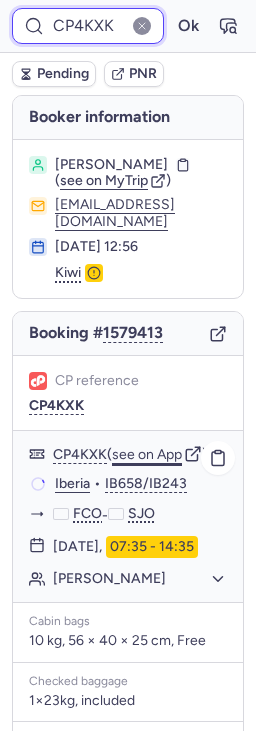 scroll, scrollTop: 470, scrollLeft: 0, axis: vertical 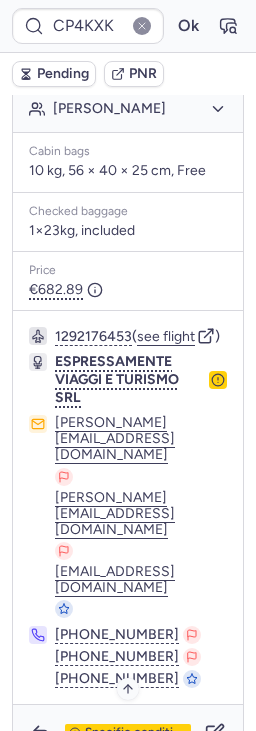click on "Specific conditions" at bounding box center [136, 733] 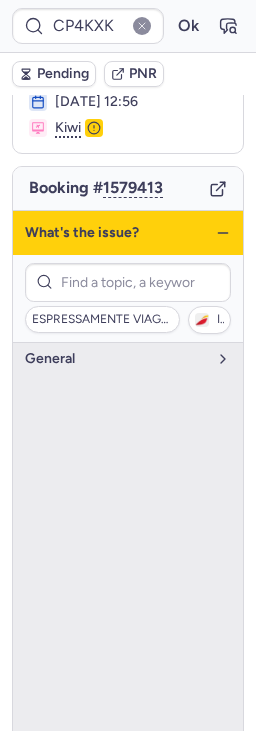 scroll, scrollTop: 143, scrollLeft: 0, axis: vertical 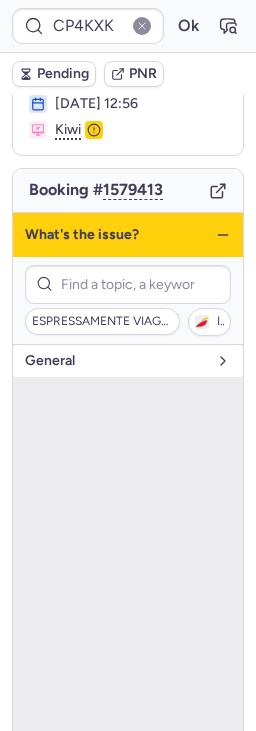 click on "general" at bounding box center (116, 361) 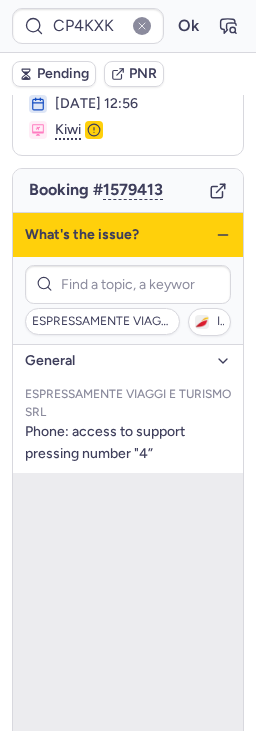 click on "general" at bounding box center [116, 361] 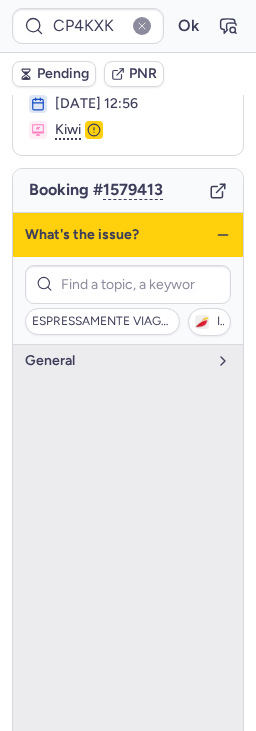 click 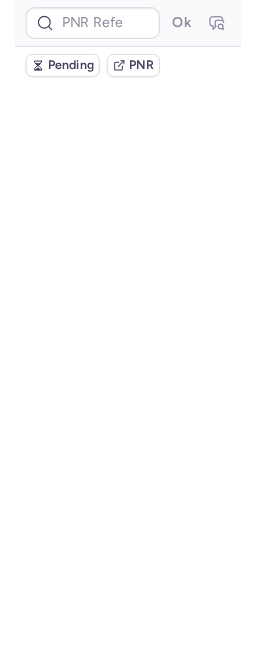 scroll, scrollTop: 0, scrollLeft: 0, axis: both 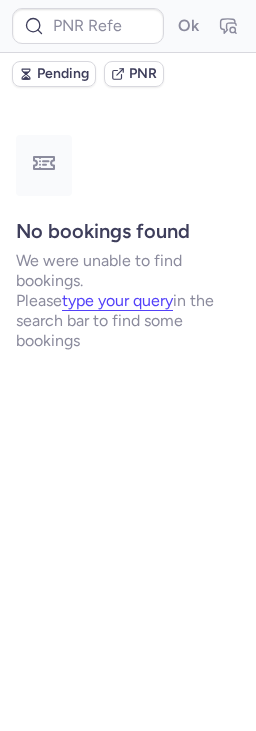 type on "CPMHWW" 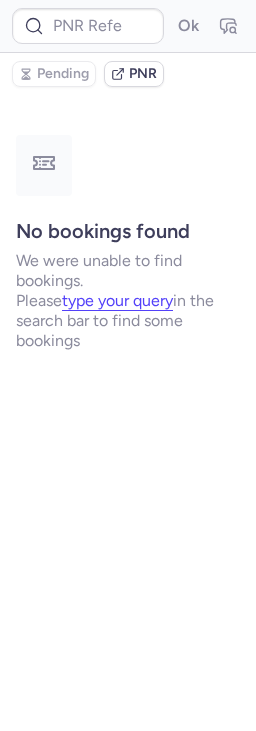 type on "CPMHWW" 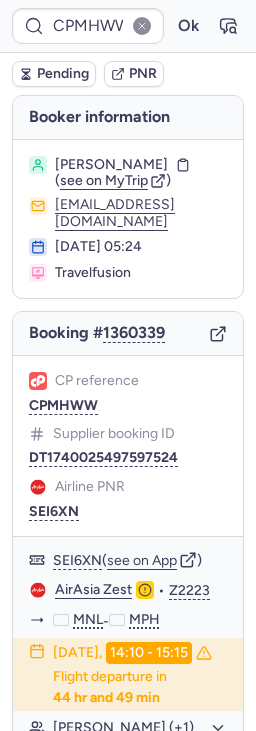 type 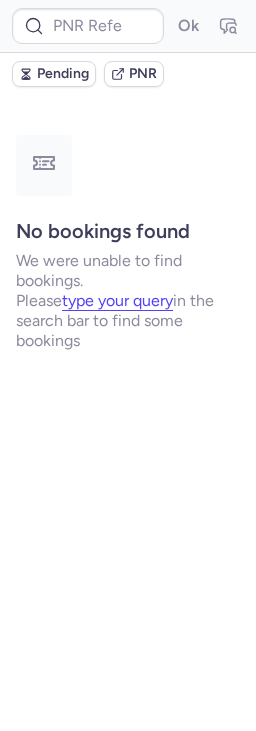 scroll, scrollTop: 0, scrollLeft: 0, axis: both 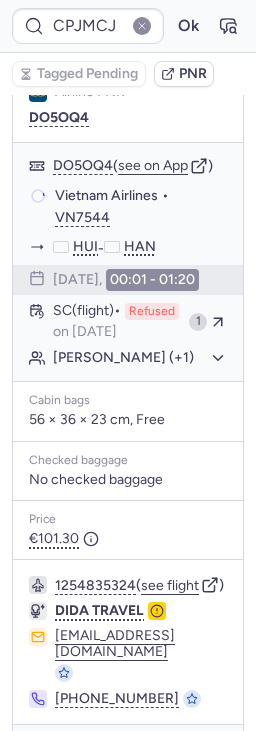 type on "CP34O6" 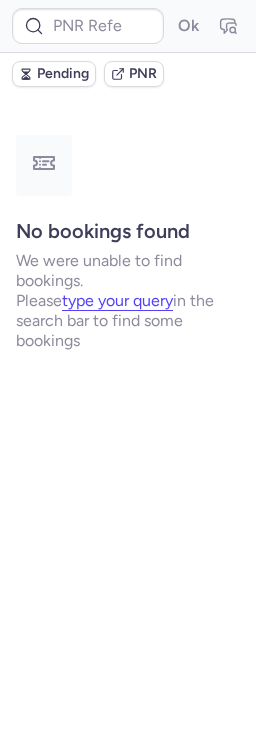 scroll, scrollTop: 0, scrollLeft: 0, axis: both 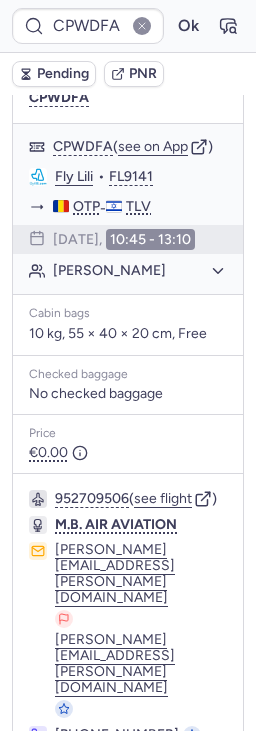 click 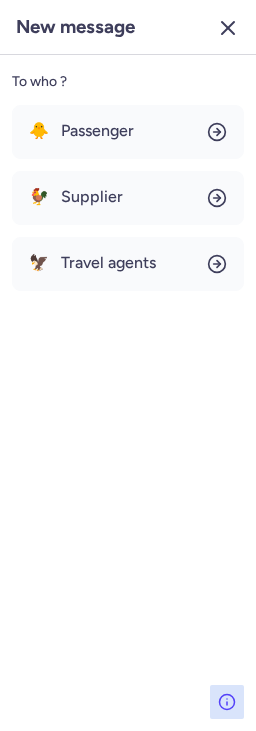 click 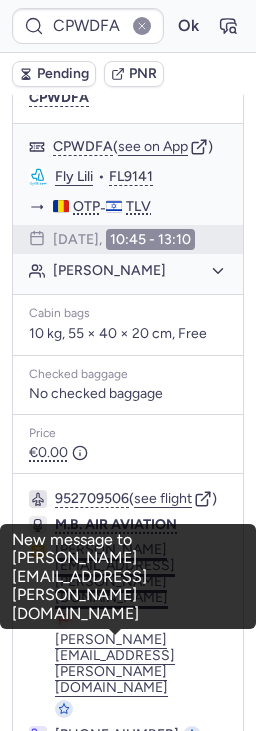 click on "george.lazar@tlvbooking.ro" at bounding box center (141, 574) 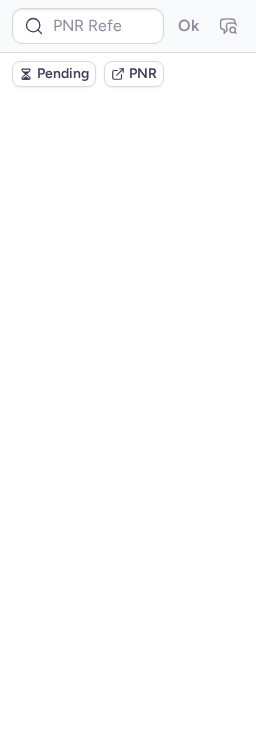 scroll, scrollTop: 0, scrollLeft: 0, axis: both 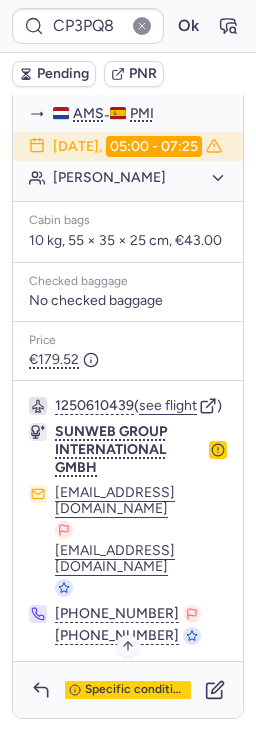 click on "Specific conditions" at bounding box center [136, 690] 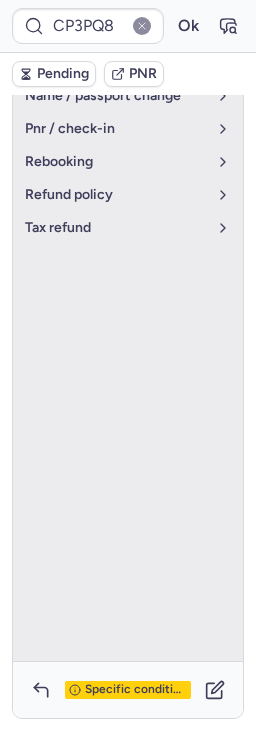 scroll, scrollTop: 172, scrollLeft: 0, axis: vertical 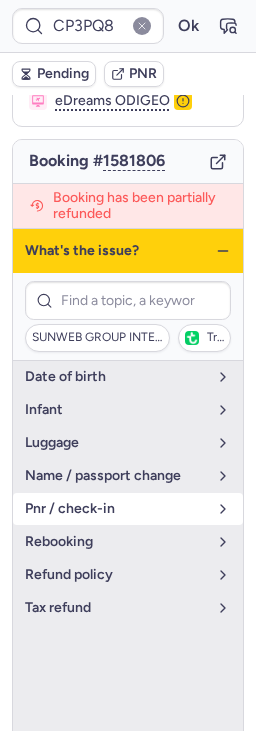 click on "pnr / check-in" at bounding box center (116, 509) 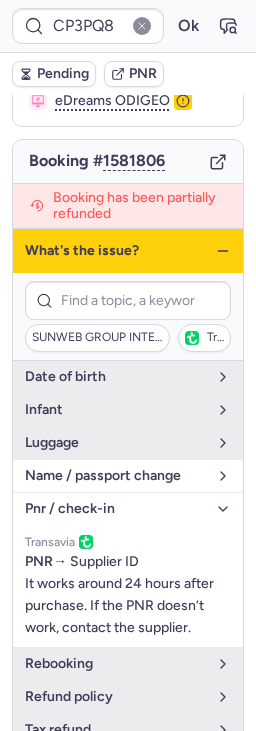 type on "CPMHWW" 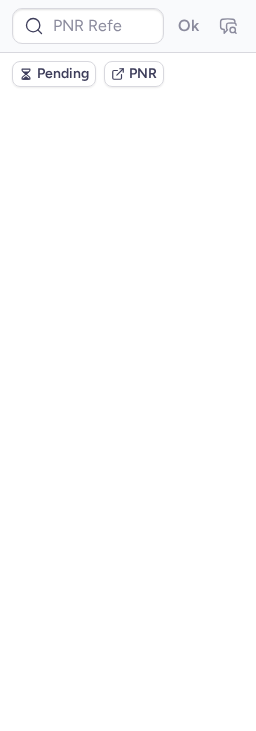 scroll, scrollTop: 0, scrollLeft: 0, axis: both 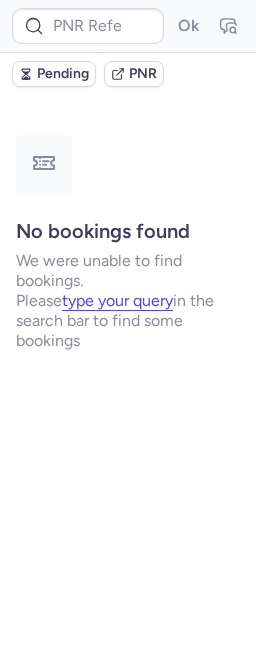 type on "CPMHWW" 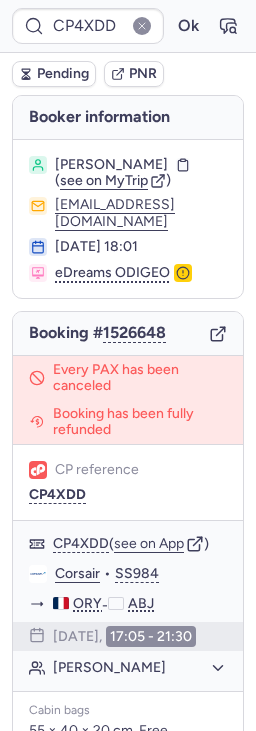type on "CPCAYO" 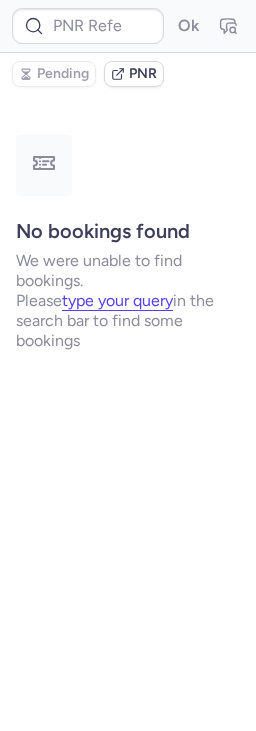 type on "CPJDLA" 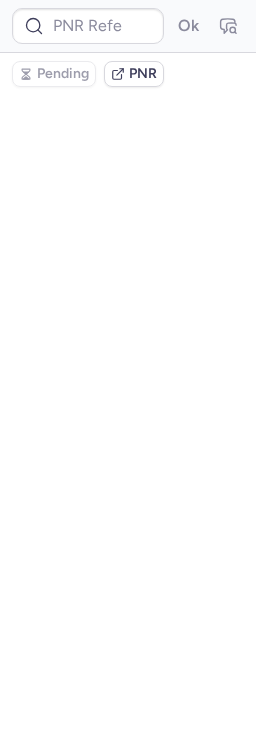 type on "CPJDLA" 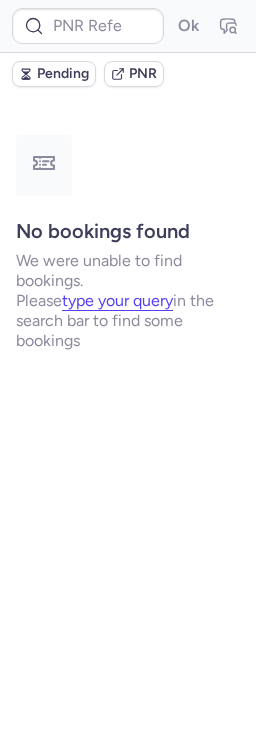 scroll, scrollTop: 0, scrollLeft: 0, axis: both 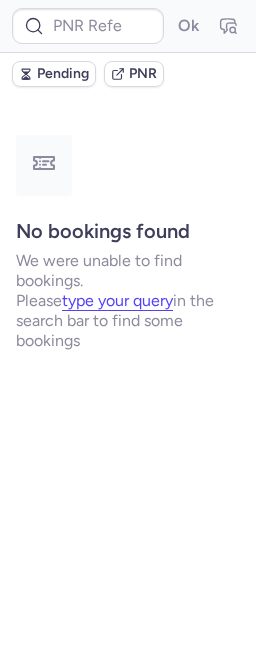 type on "CPMHWW" 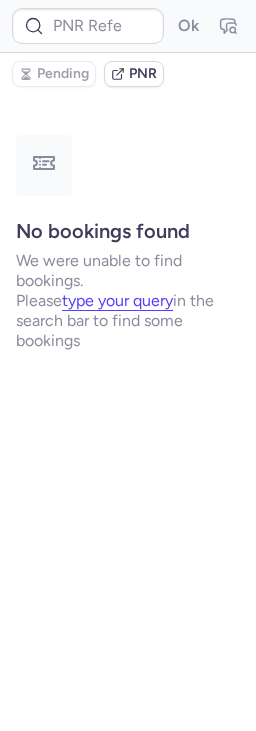 type on "CPZHPC" 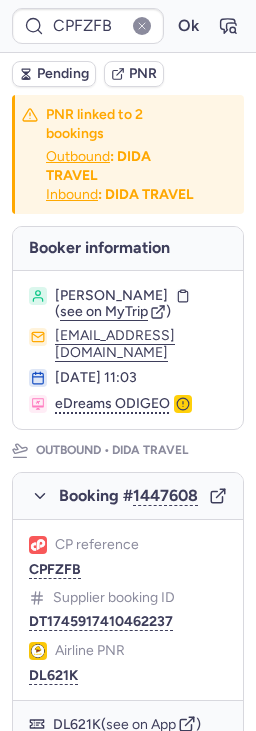 type on "CPWL8T" 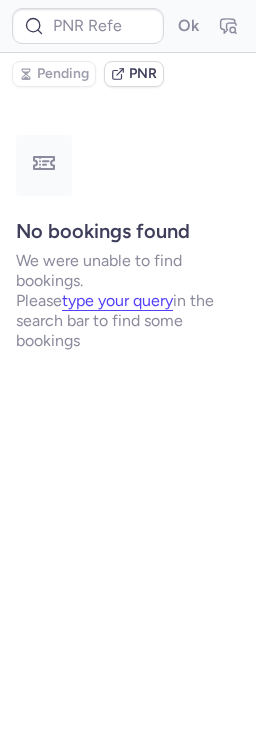 type on "CP3JUW" 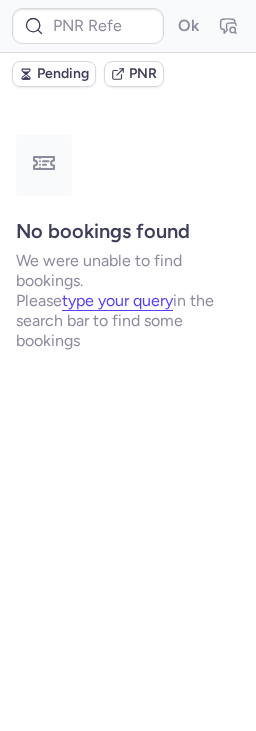 type on "CP34O6" 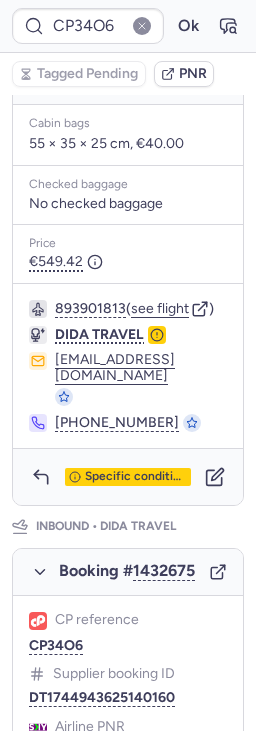 scroll, scrollTop: 1160, scrollLeft: 0, axis: vertical 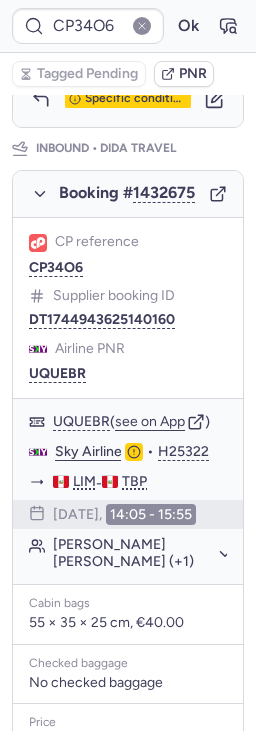 type 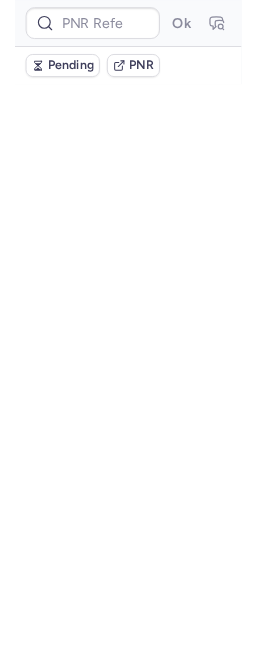 scroll, scrollTop: 0, scrollLeft: 0, axis: both 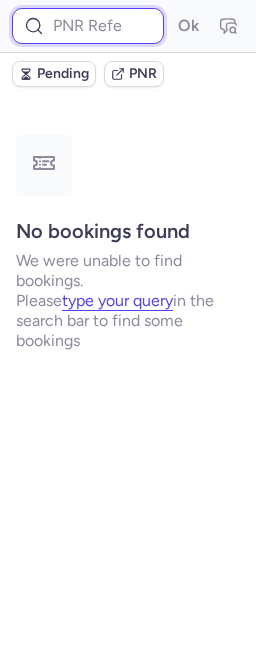 click at bounding box center (88, 26) 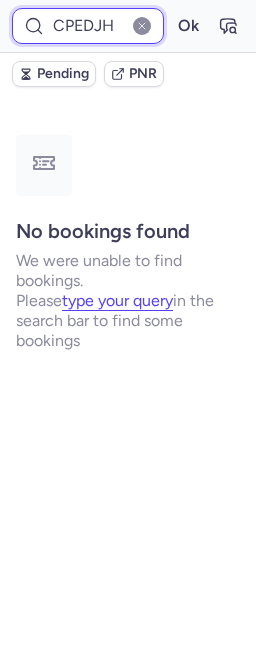 type on "CPEDJH" 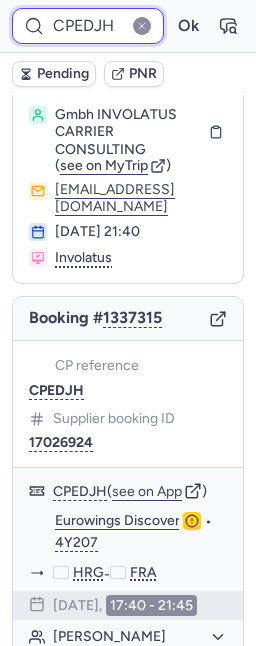 scroll, scrollTop: 0, scrollLeft: 0, axis: both 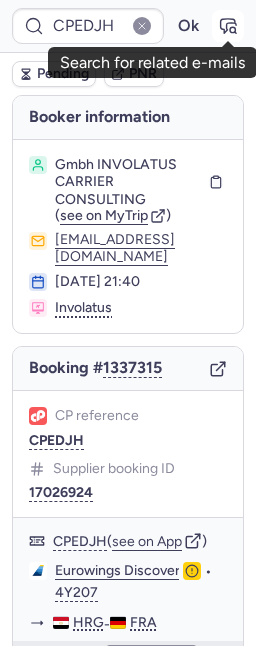 click 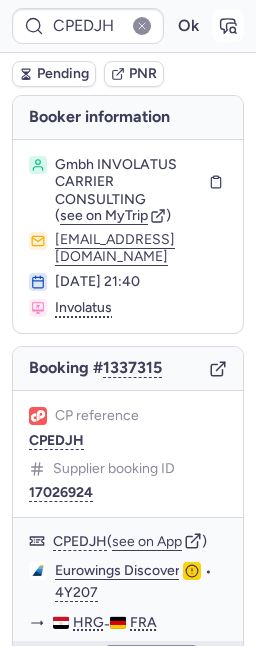 type 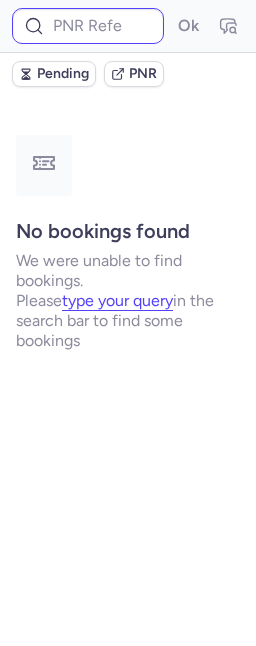 scroll, scrollTop: 0, scrollLeft: 0, axis: both 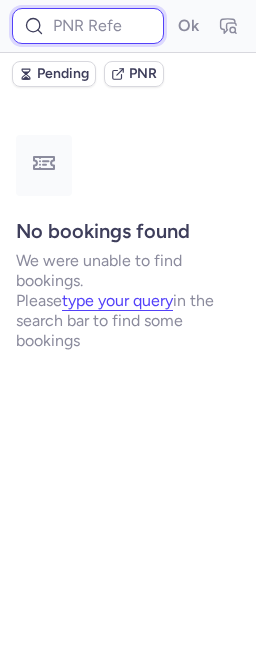 click at bounding box center [88, 26] 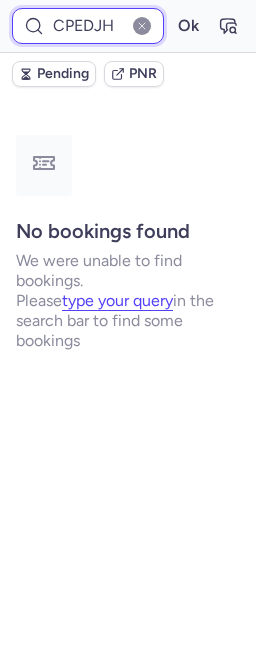type on "CPEDJH" 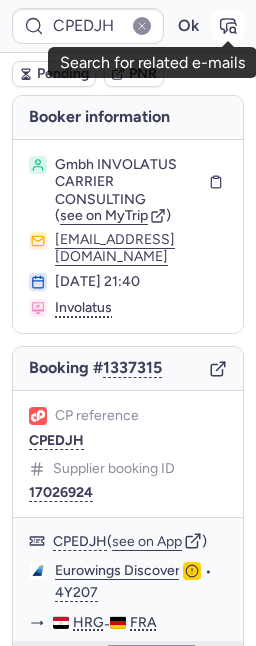click 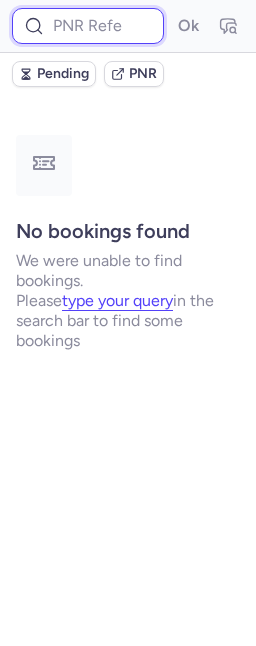 click at bounding box center [88, 26] 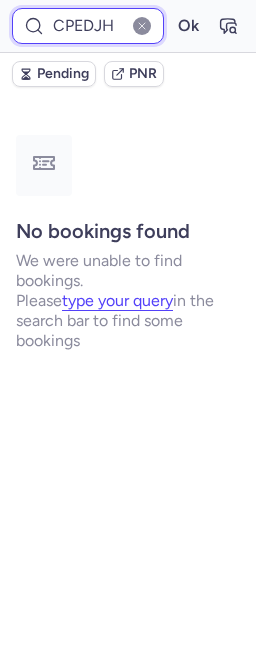 type on "CPEDJH" 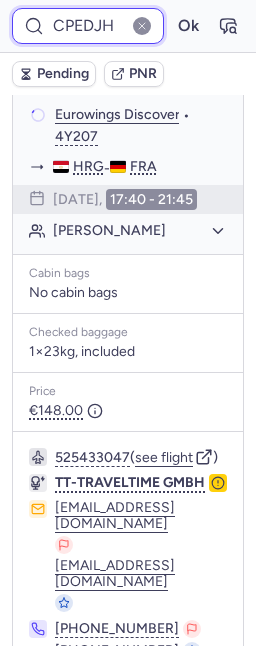 scroll, scrollTop: 488, scrollLeft: 0, axis: vertical 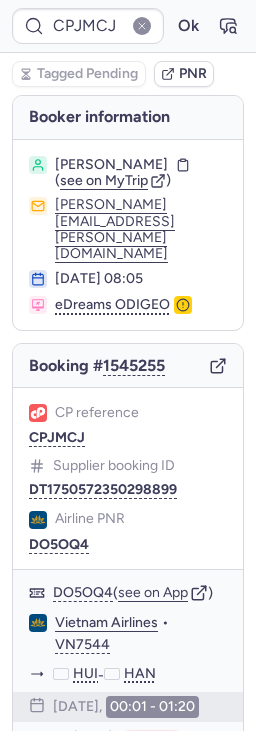 click on "see on App" 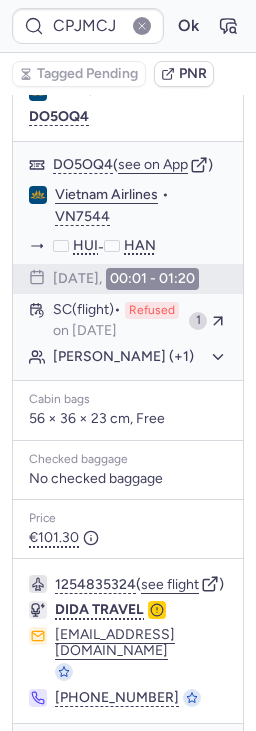 click 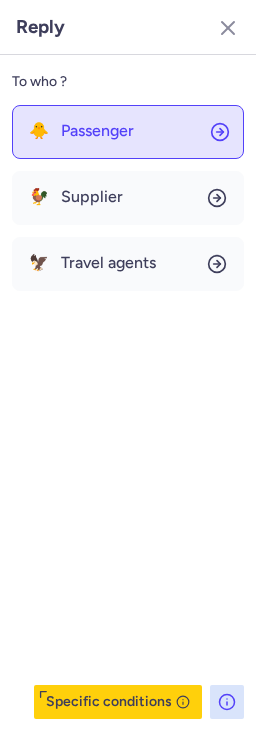 click on "🐥 Passenger" 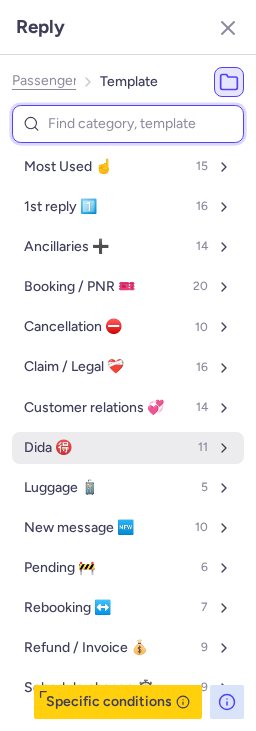 scroll, scrollTop: 27, scrollLeft: 0, axis: vertical 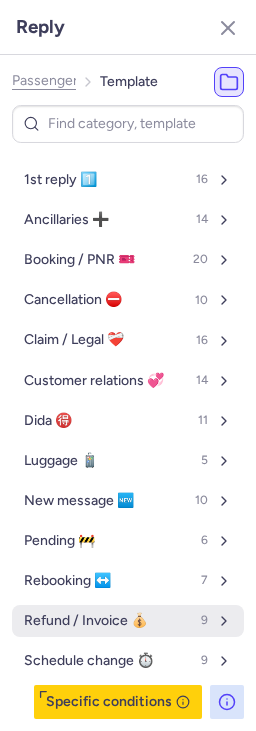 click on "Refund / Invoice 💰" at bounding box center [86, 621] 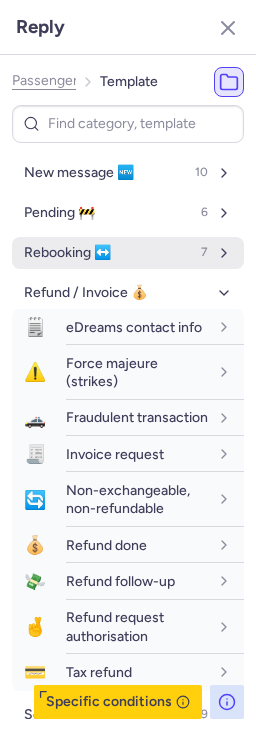 scroll, scrollTop: 392, scrollLeft: 0, axis: vertical 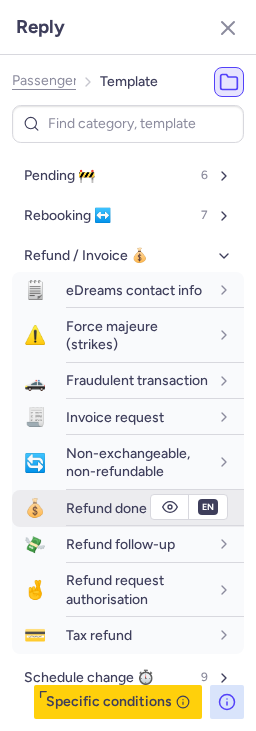 click on "Refund done" at bounding box center [137, 508] 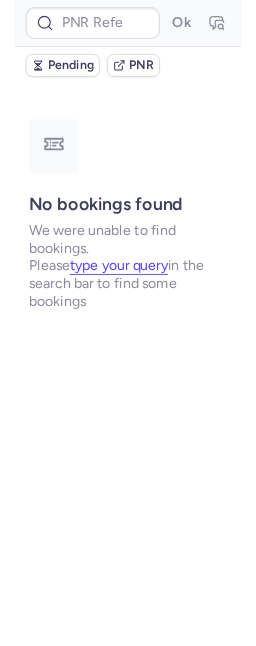 scroll, scrollTop: 0, scrollLeft: 0, axis: both 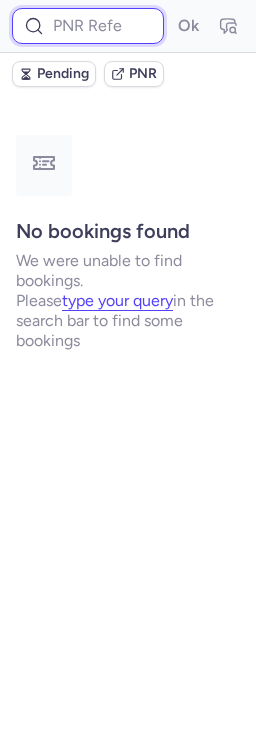 click at bounding box center [88, 26] 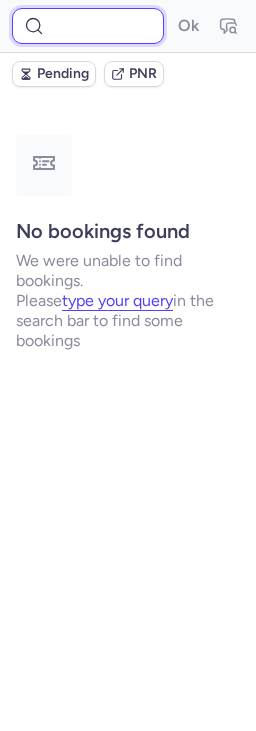 paste on "CPEDJH" 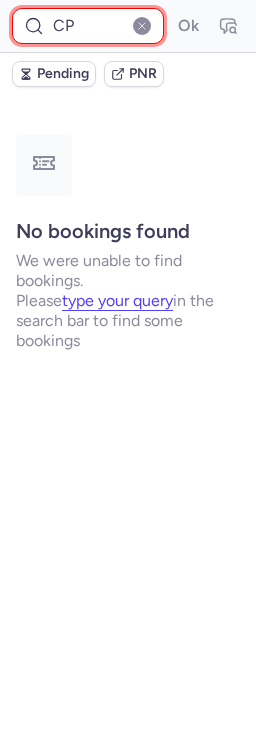 type on "C" 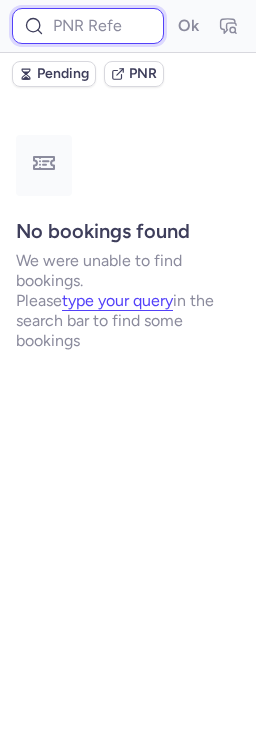 paste on "CPEDJH" 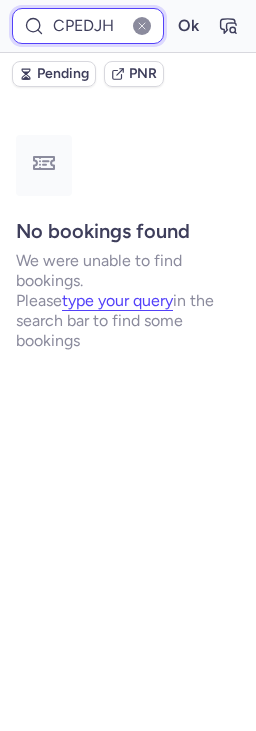 type on "CPEDJH" 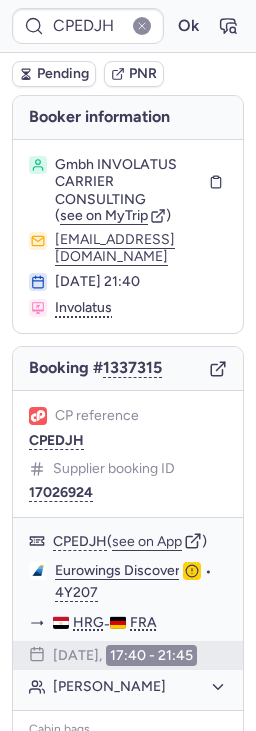 type 